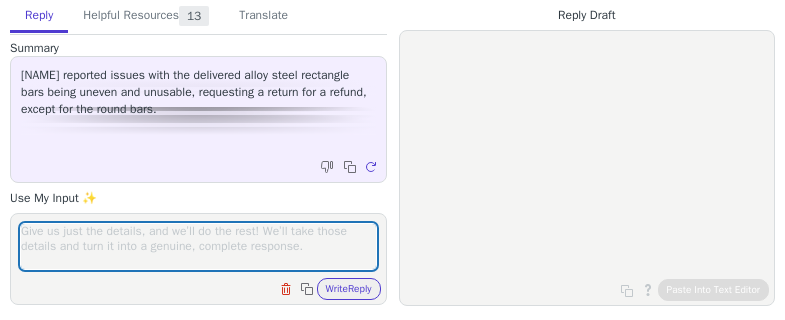 scroll, scrollTop: 0, scrollLeft: 0, axis: both 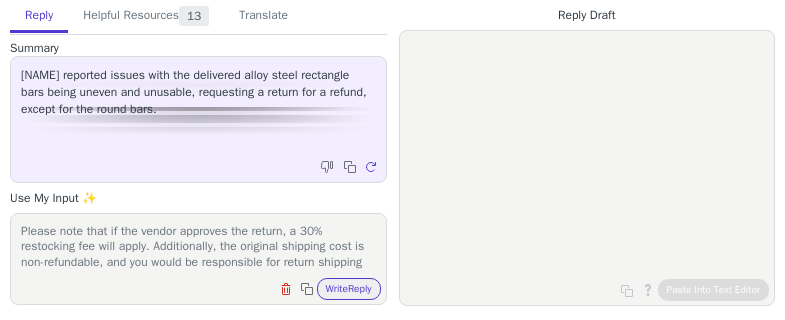 click on "Please note that if the vendor approves the return, a 30% restocking fee will apply. Additionally, the original shipping cost is non-refundable, and you would be responsible for return shipping to the vendor." at bounding box center (198, 246) 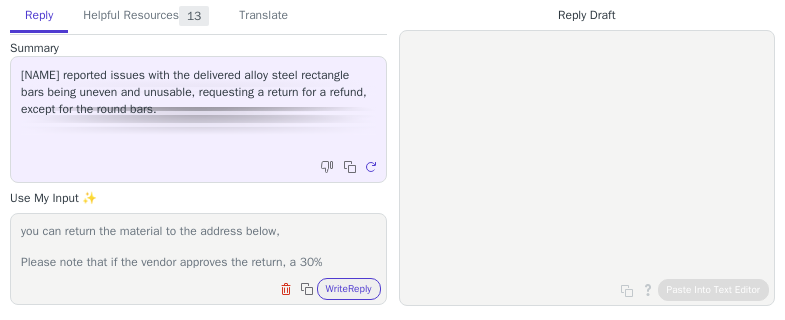 scroll, scrollTop: 1, scrollLeft: 0, axis: vertical 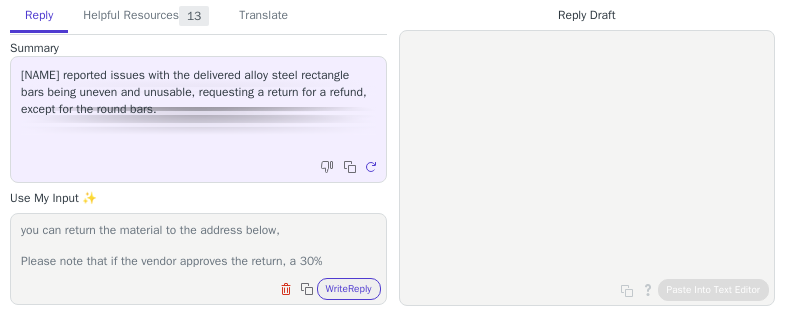click on "you can return the material to the address below,
Please note that if the vendor approves the return, a 30% restocking fee will apply. Additionally, the original shipping cost is non-refundable, and you would be responsible for return shipping to the vendor." at bounding box center [198, 246] 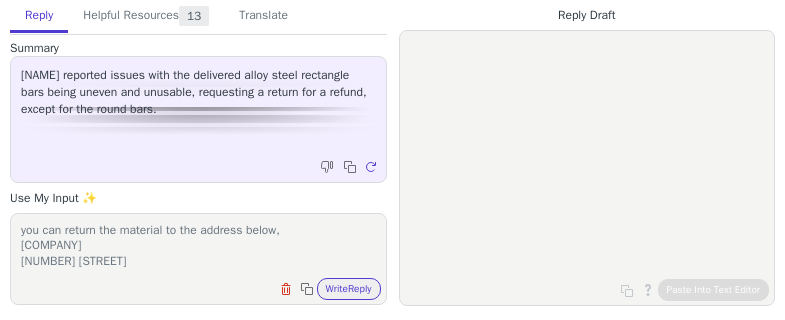 scroll, scrollTop: 48, scrollLeft: 0, axis: vertical 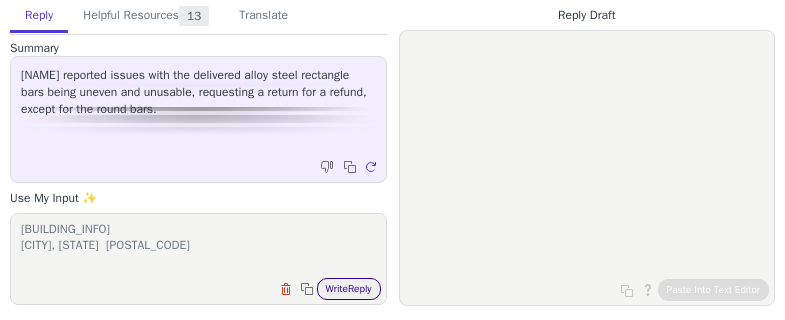 type on "you can return the material to the address below,
[COMPANY]
[NUMBER] [STREET]
[BUILDING_INFO]
[CITY], [STATE]  [POSTAL_CODE]
Please note that if the vendor approves the return, a 30% restocking fee will apply. Additionally, the original shipping cost is non-refundable, and you would be responsible for return shipping to the vendor." 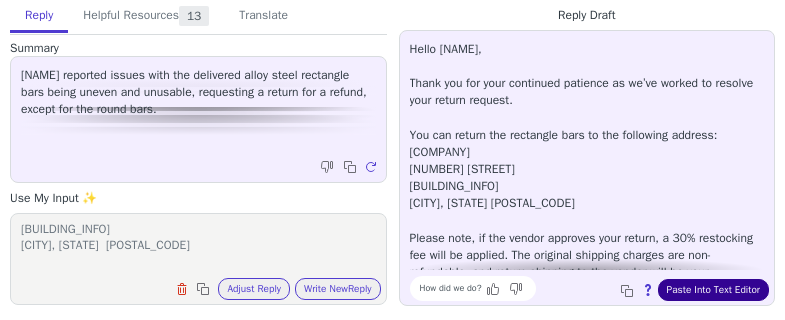 click on "Paste Into Text Editor" at bounding box center [713, 290] 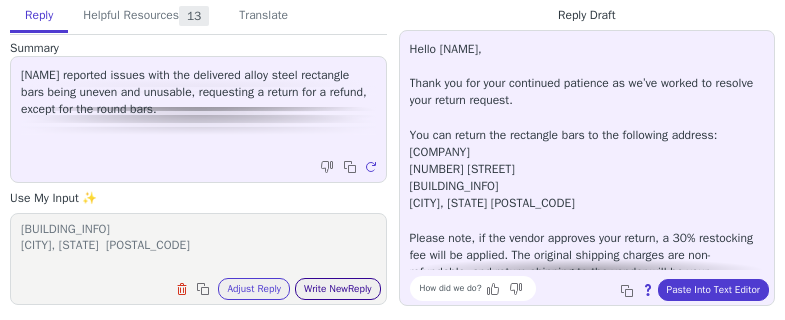 click on "Write New  Reply" at bounding box center [338, 289] 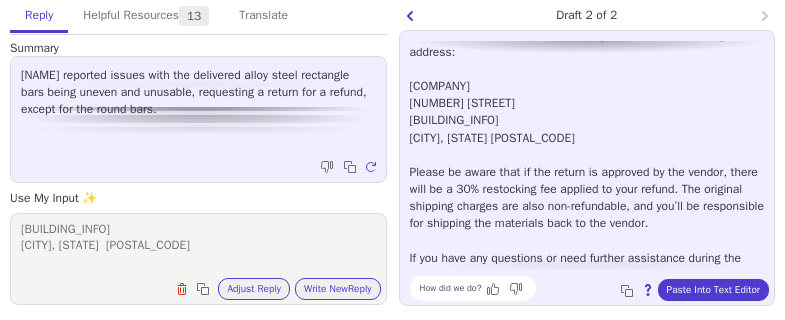 scroll, scrollTop: 114, scrollLeft: 0, axis: vertical 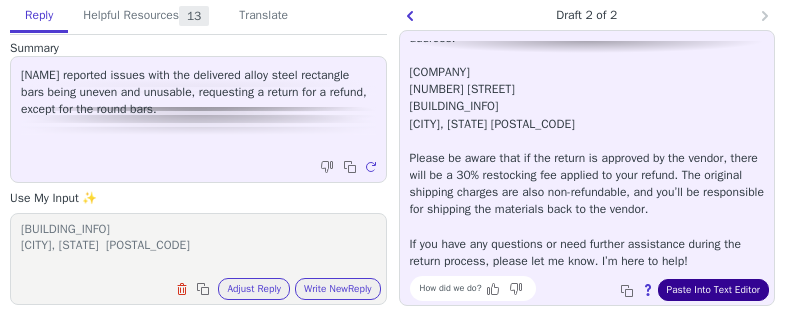 click on "Paste Into Text Editor" at bounding box center (713, 290) 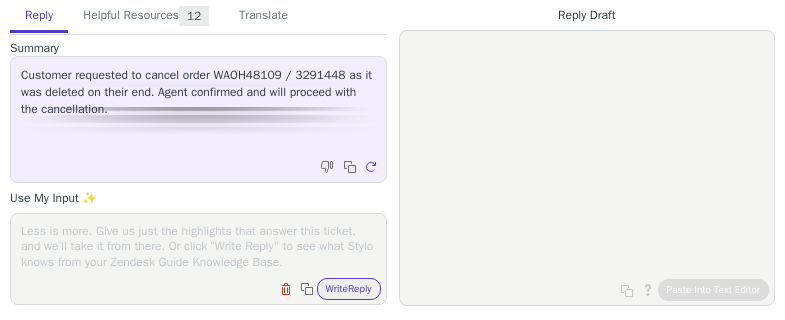 scroll, scrollTop: 0, scrollLeft: 0, axis: both 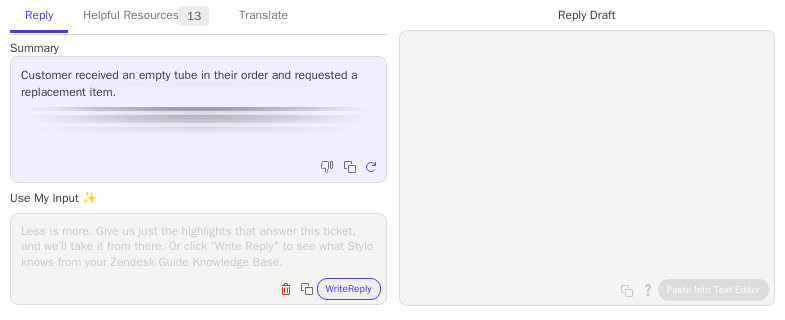 drag, startPoint x: 179, startPoint y: 267, endPoint x: 190, endPoint y: 231, distance: 37.64306 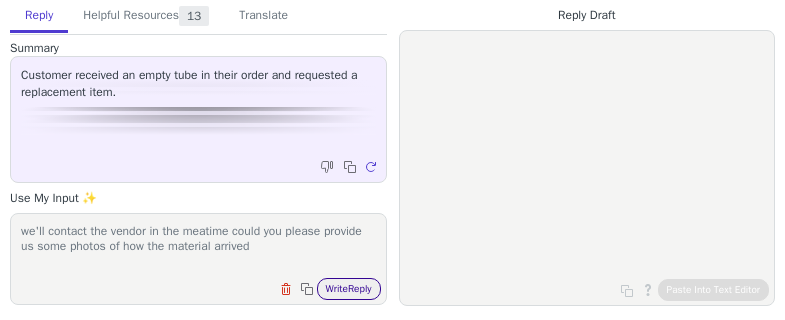 type on "we'll contact the vendor in the meatime could you please provide us some photos of how the material arrived" 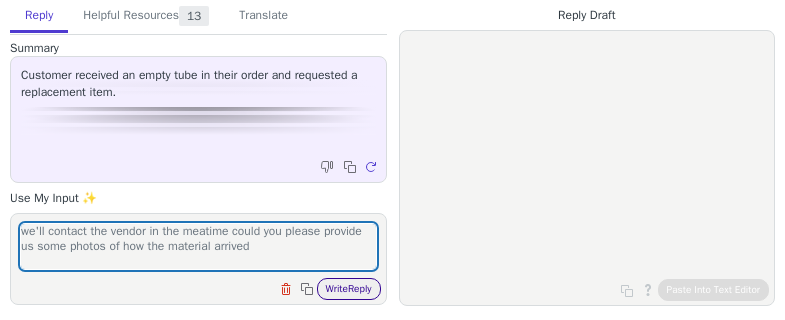 click on "Write  Reply" at bounding box center [349, 289] 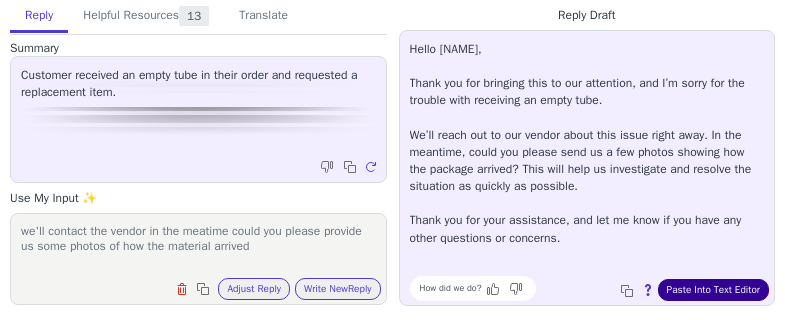 click on "Paste Into Text Editor" at bounding box center [713, 290] 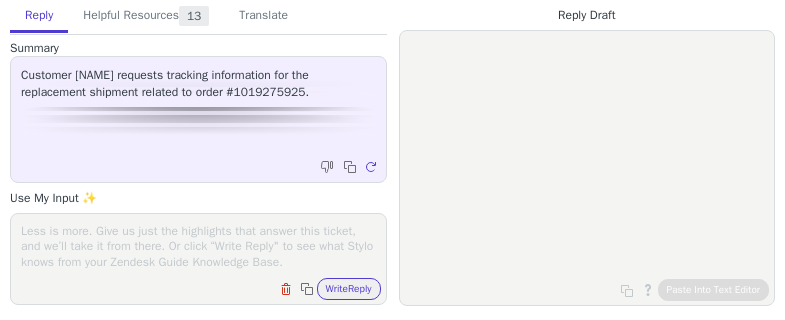 scroll, scrollTop: 0, scrollLeft: 0, axis: both 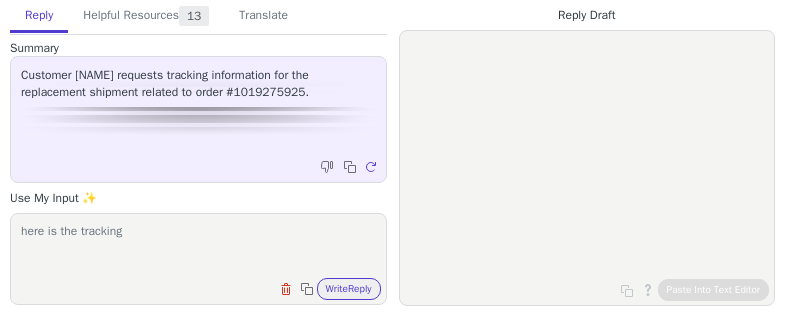 paste on "[TRACKING_NUMBER]" 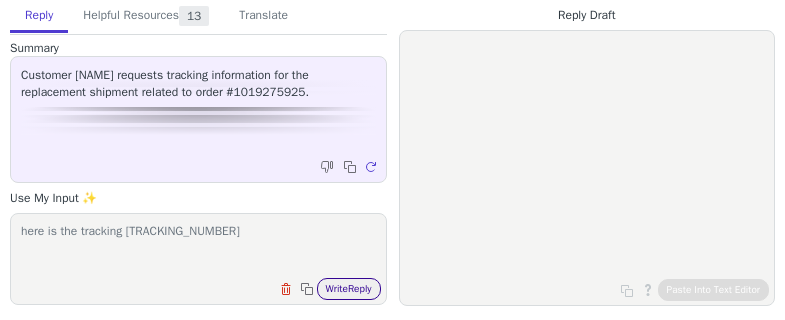 type on "here is the tracking [TRACKING_NUMBER]" 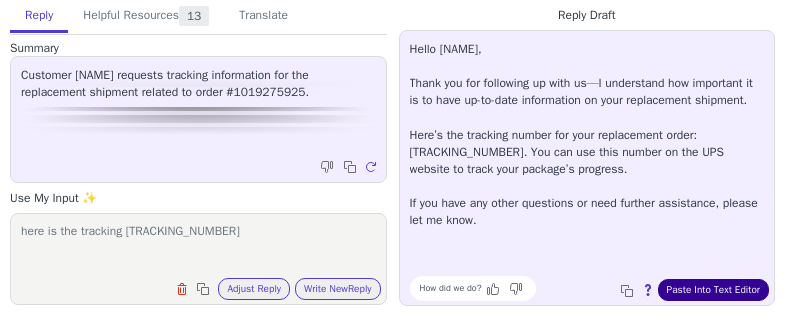 click on "Paste Into Text Editor" at bounding box center [713, 290] 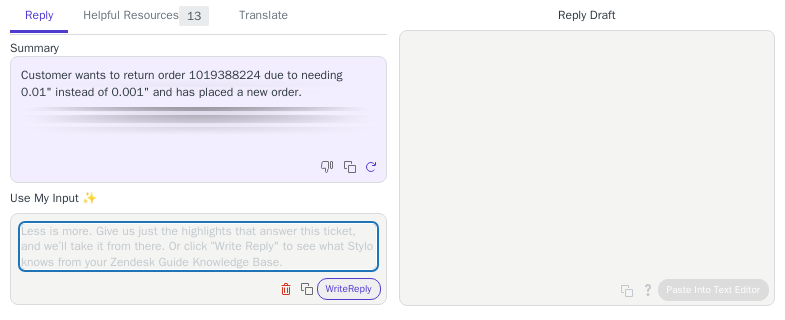 scroll, scrollTop: 0, scrollLeft: 0, axis: both 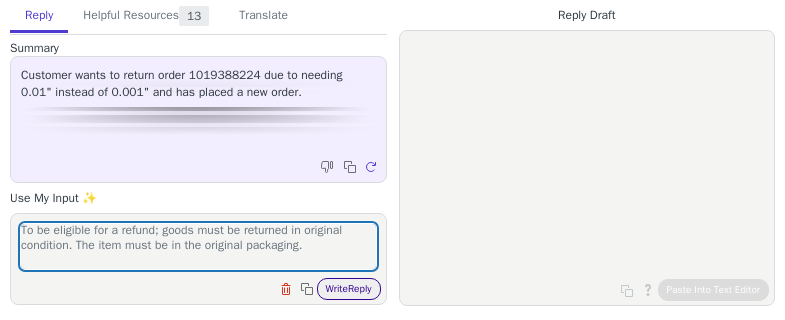type on "here is the rerutn policy:
To be eligible for a refund; goods must be returned in original condition.  The item must be in the original packaging.
To complete your refund; we require a proof of purchase and it is to be sent back to:
Trinity Brand Industries
280 Shore Drive
Burr Ridge, IL 60527
Once your returned item is received, we will send you and email to notify you that we received your returned item.  We will also notify you of the approval and rejection of your refund.
If approved; then your refund will be processed and a credit will be applied to your credit card or original method of payment within 7 calendar days.  If your refund was initiated due to customer error; we will charge a 5% restocking fee." 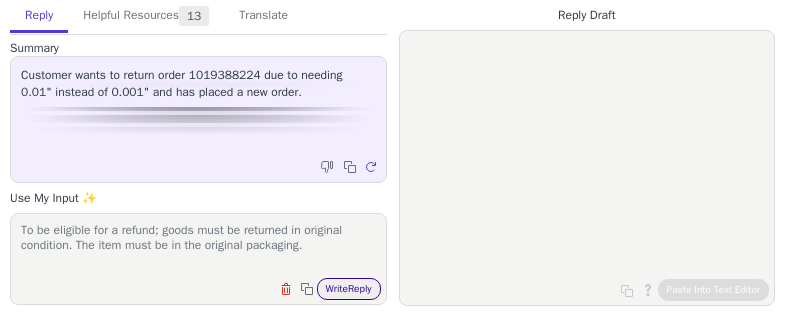 click on "Write  Reply" at bounding box center (349, 289) 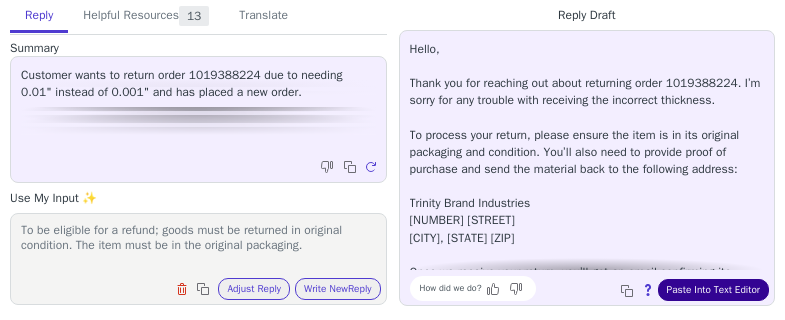 click on "Paste Into Text Editor" at bounding box center [713, 290] 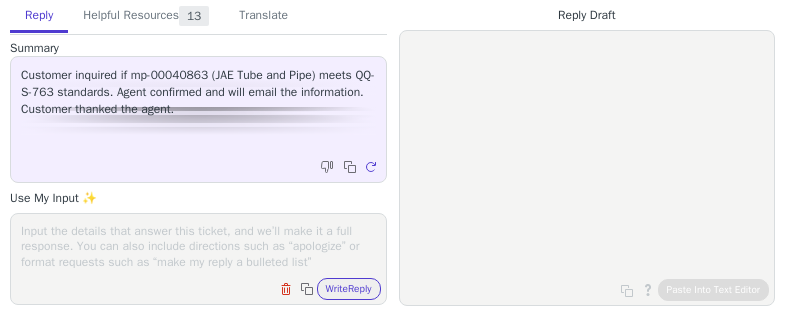 scroll, scrollTop: 0, scrollLeft: 0, axis: both 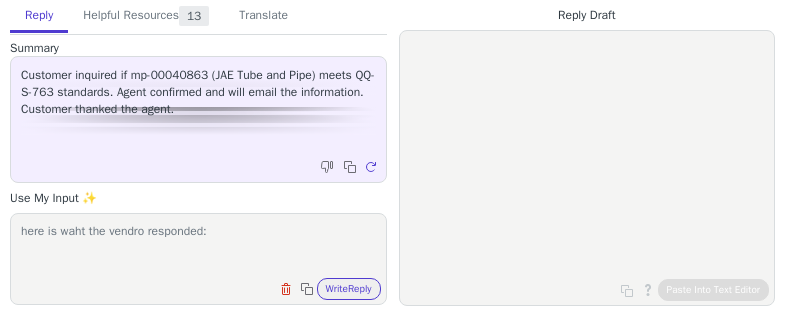 paste on "See attached for the MTR.
Looks like QQ-S-763 is a Federal Specification for Stainless Steel Bars.
We only supply Tubes, which is a different spec:  ASTM A213/A269 ASME SA213 AVERAGE WALL.
Key distinctions:
Product Form: QQ-S-763 applies to bars, wires, shapes, and forgings, while A213/A269 and SA213 cover tubing.
Application: QQ-S-763 is a broader standard, whereas A213 focuses on high-temperature/pressure uses, and A269 is for general service at varying temperatures.
Wall Thickness: A213 and SA213 require a minimum wall thickness, while A269 permits nominal or average wall thickness." 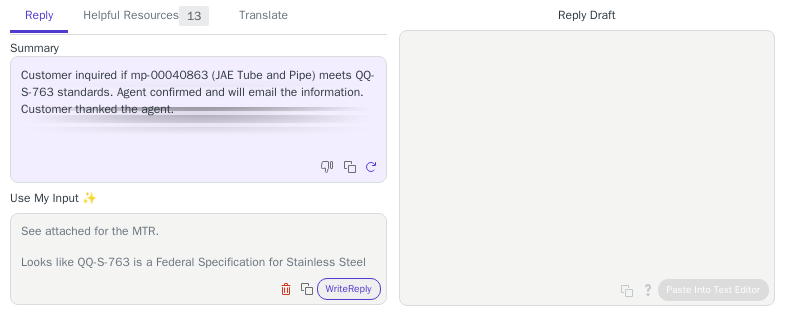 scroll, scrollTop: 1, scrollLeft: 0, axis: vertical 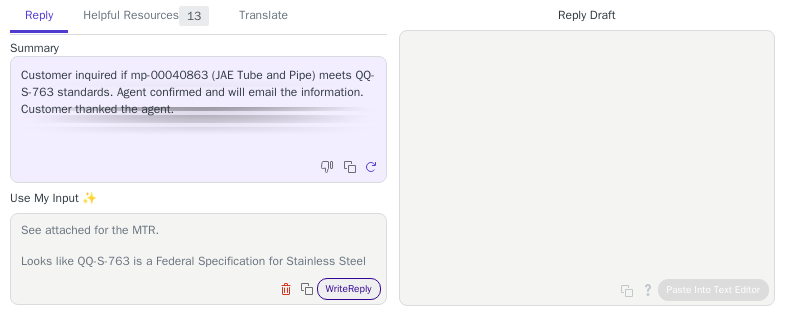 type on "here is waht the vendro responded:
See attached for the MTR.
Looks like QQ-S-763 is a Federal Specification for Stainless Steel Bars.
We only supply Tubes, which is a different spec:  ASTM A213/A269 ASME SA213 AVERAGE WALL.
Key distinctions:
Product Form: QQ-S-763 applies to bars, wires, shapes, and forgings, while A213/A269 and SA213 cover tubing.
Application: QQ-S-763 is a broader standard, whereas A213 focuses on high-temperature/pressure uses, and A269 is for general service at varying temperatures.
Wall Thickness: A213 and SA213 require a minimum wall thickness, while A269 permits nominal or average wall thickness." 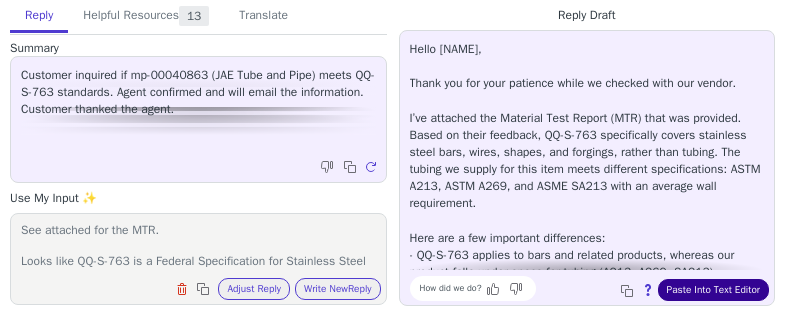 click on "Paste Into Text Editor" at bounding box center [713, 290] 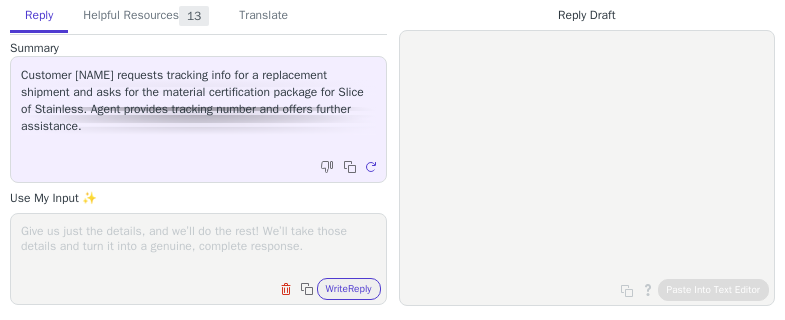 scroll, scrollTop: 0, scrollLeft: 0, axis: both 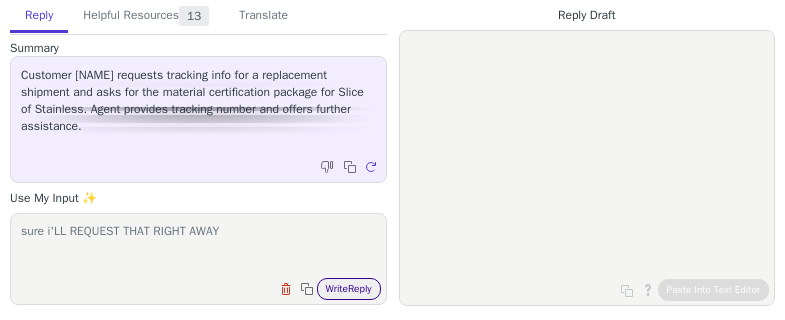 type on "sure i'LL REQUEST THAT RIGHT AWAY" 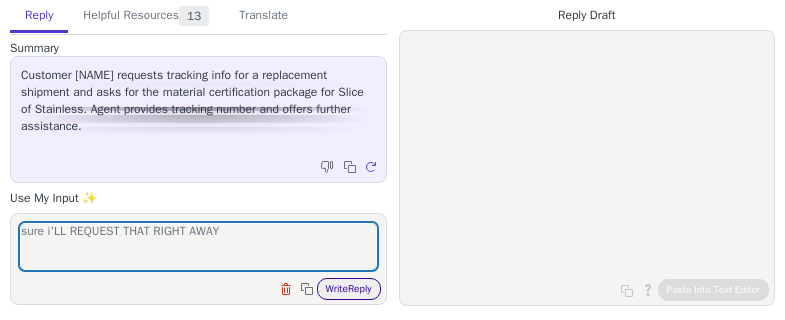 click on "Write  Reply" at bounding box center (349, 289) 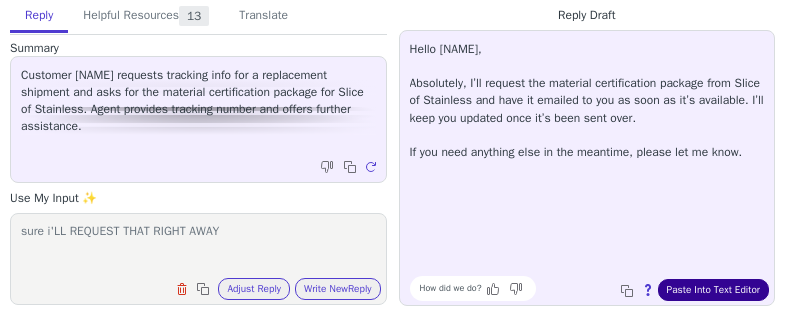 click on "Paste Into Text Editor" at bounding box center [713, 290] 